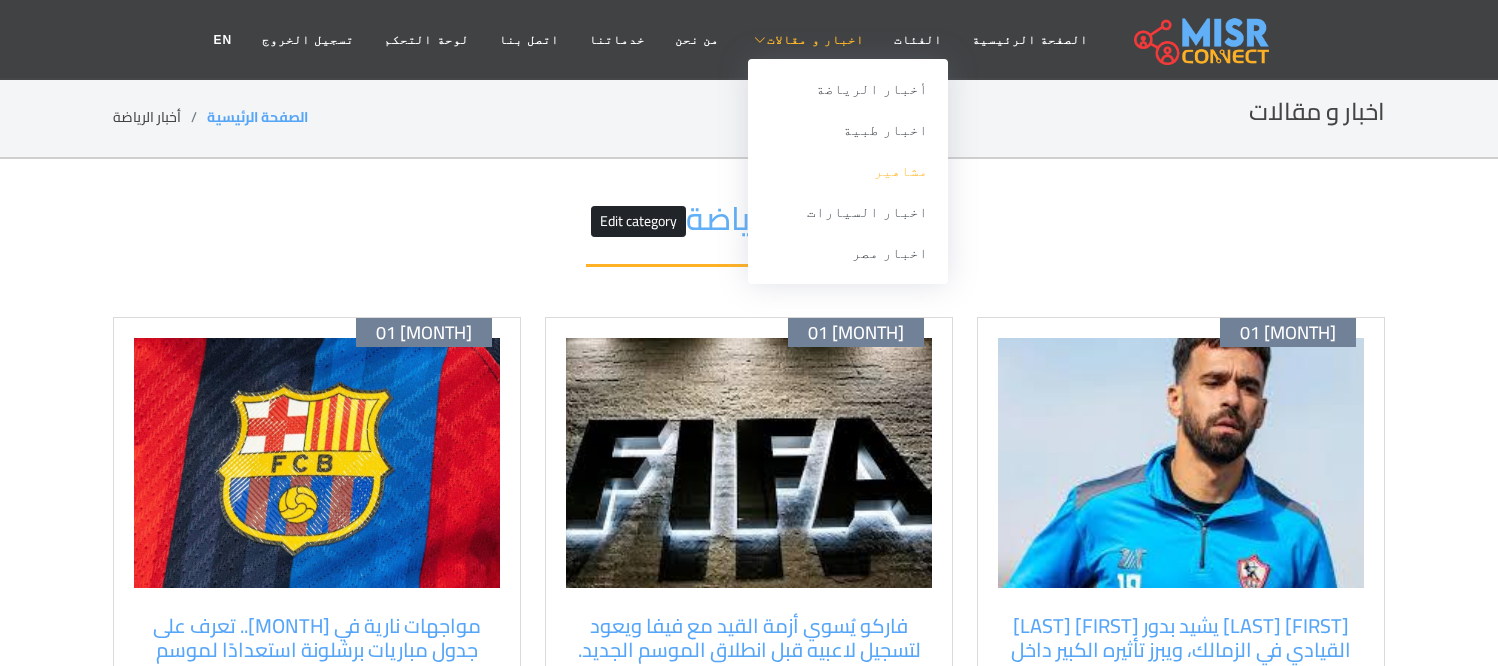 scroll, scrollTop: 0, scrollLeft: 0, axis: both 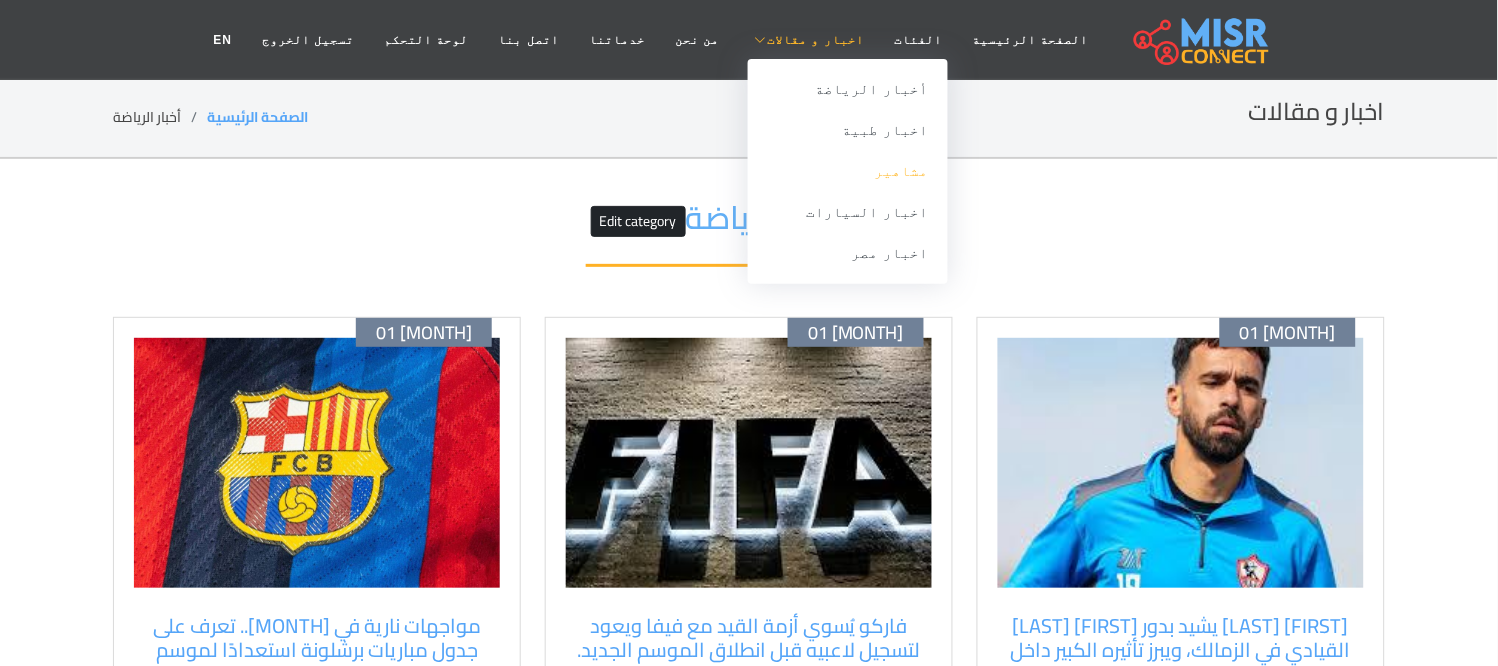 click on "مشاهير" at bounding box center (848, 171) 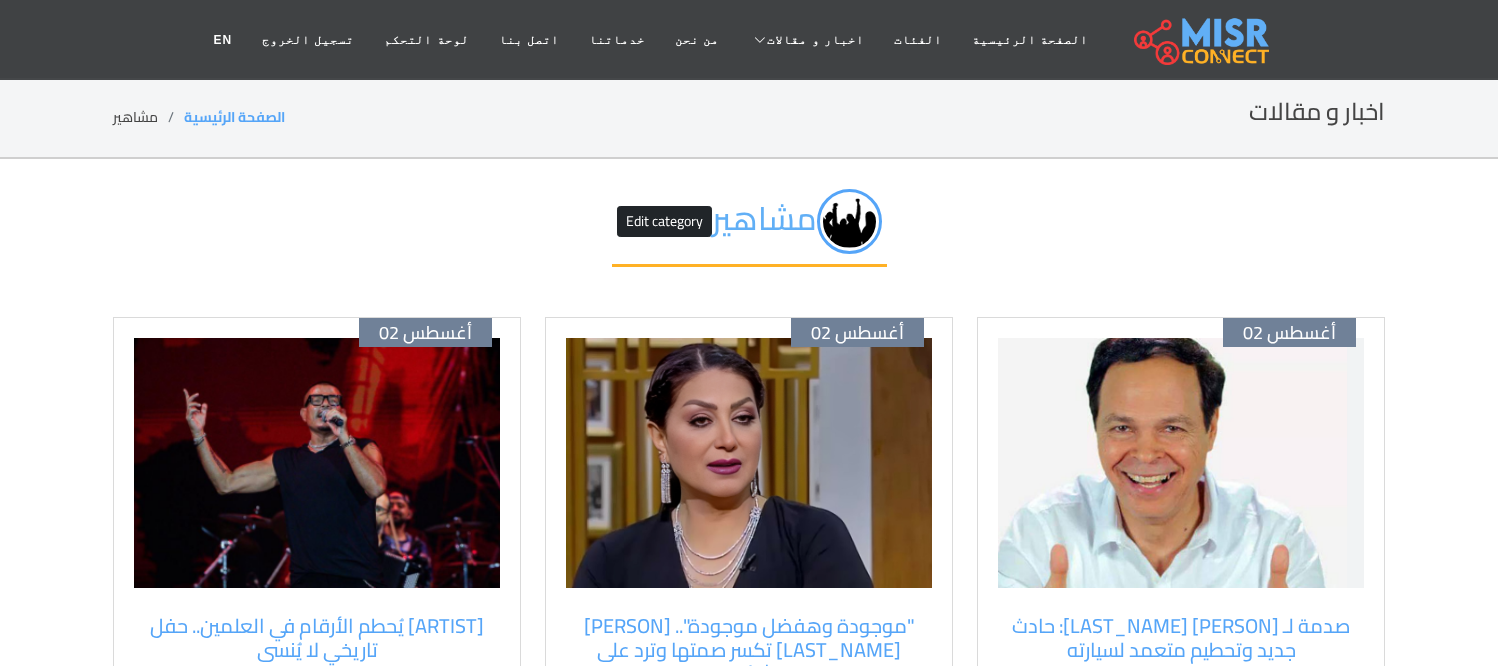 scroll, scrollTop: 0, scrollLeft: 0, axis: both 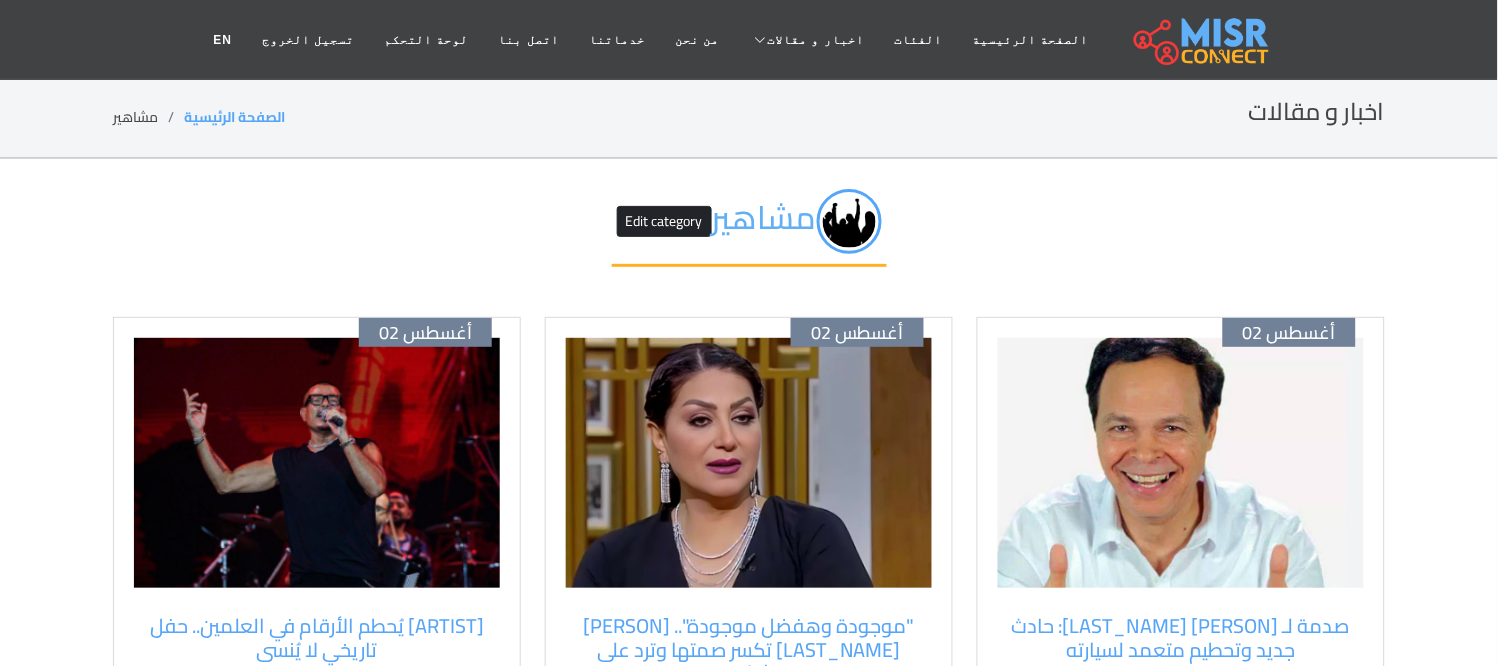 click at bounding box center (1181, 463) 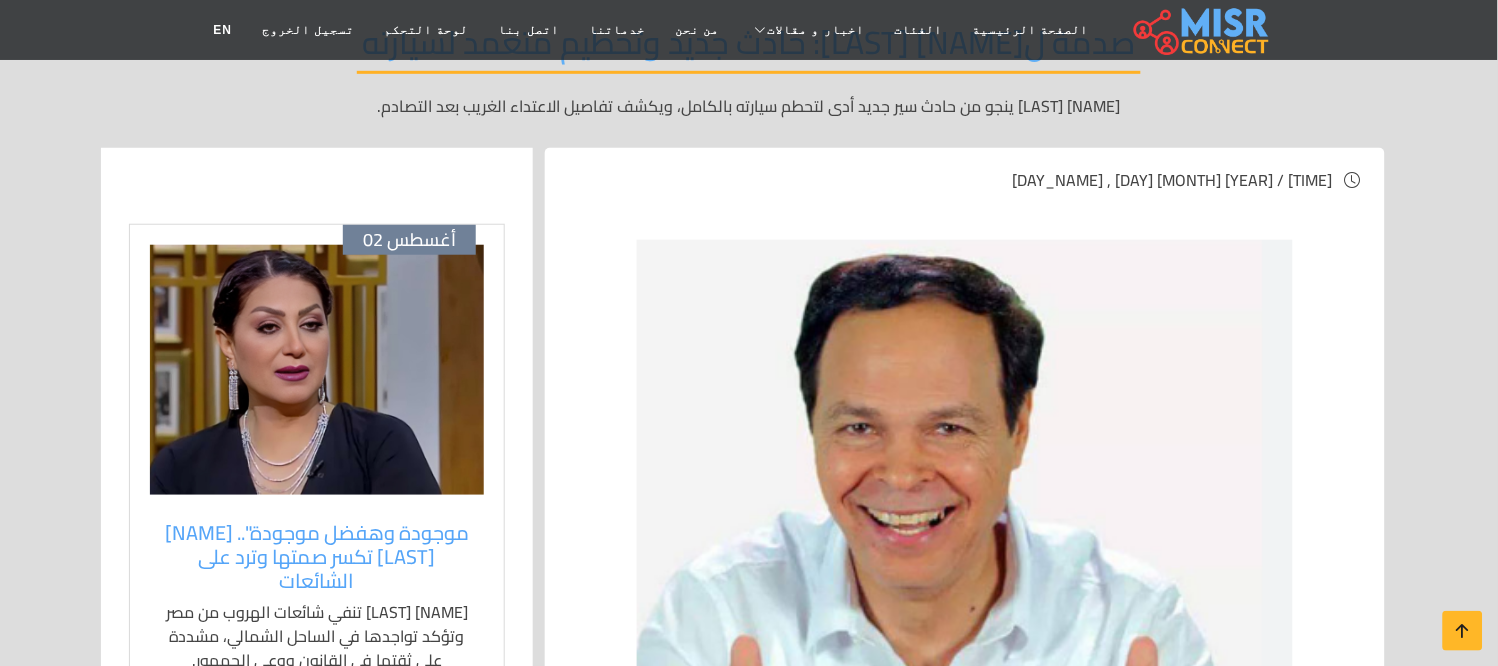 scroll, scrollTop: 222, scrollLeft: 0, axis: vertical 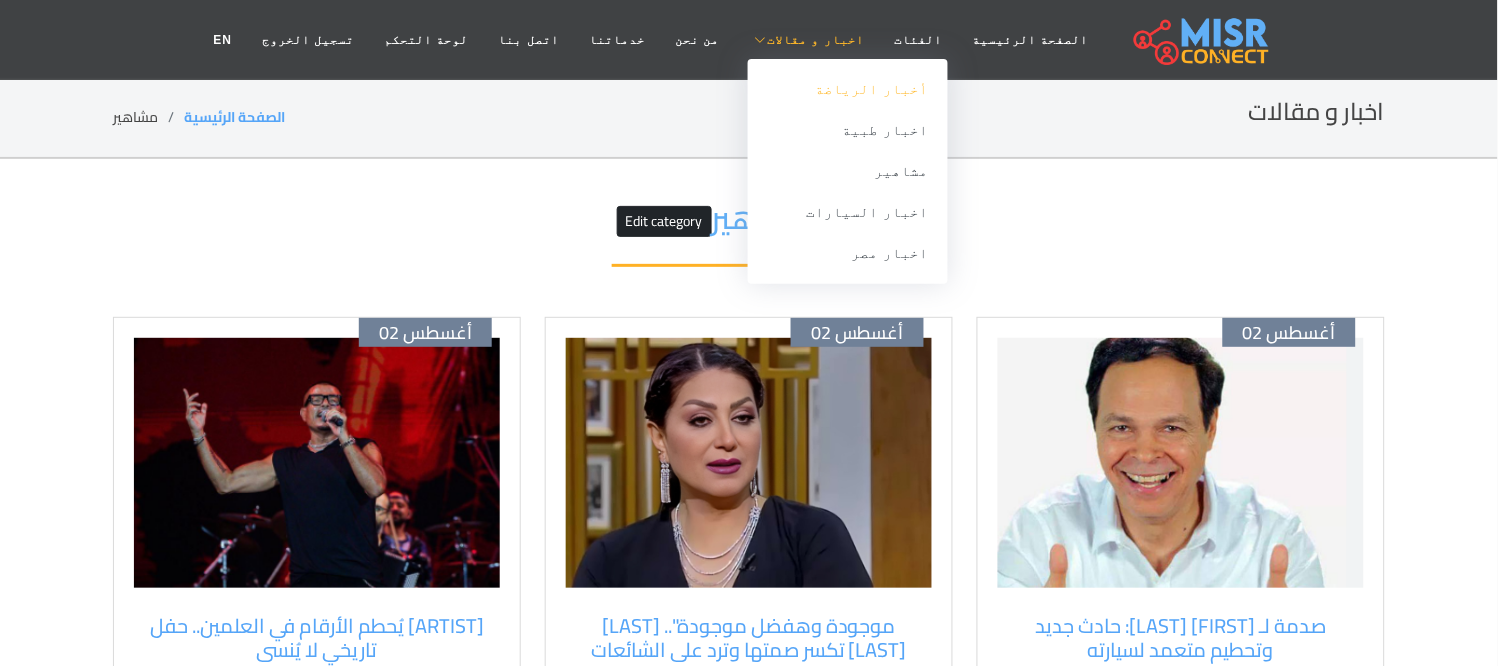 click on "أخبار الرياضة" at bounding box center (848, 89) 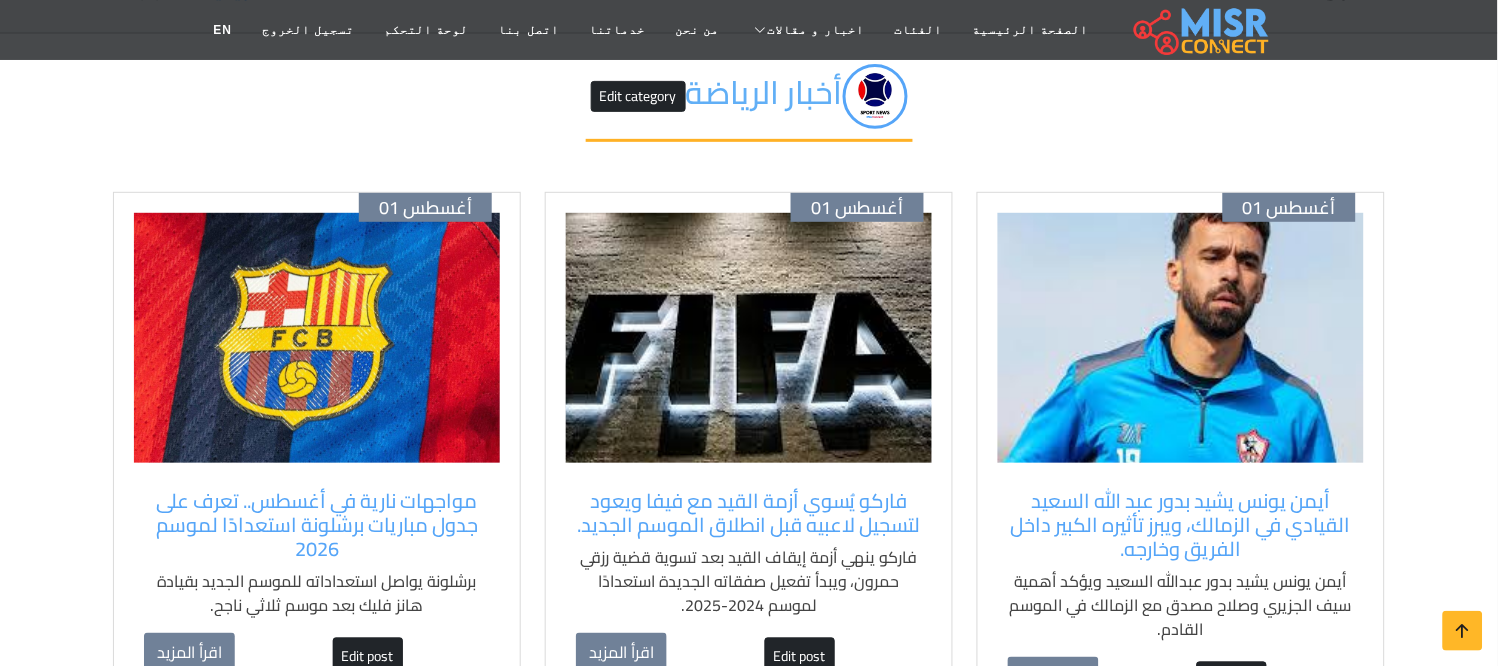 scroll, scrollTop: 111, scrollLeft: 0, axis: vertical 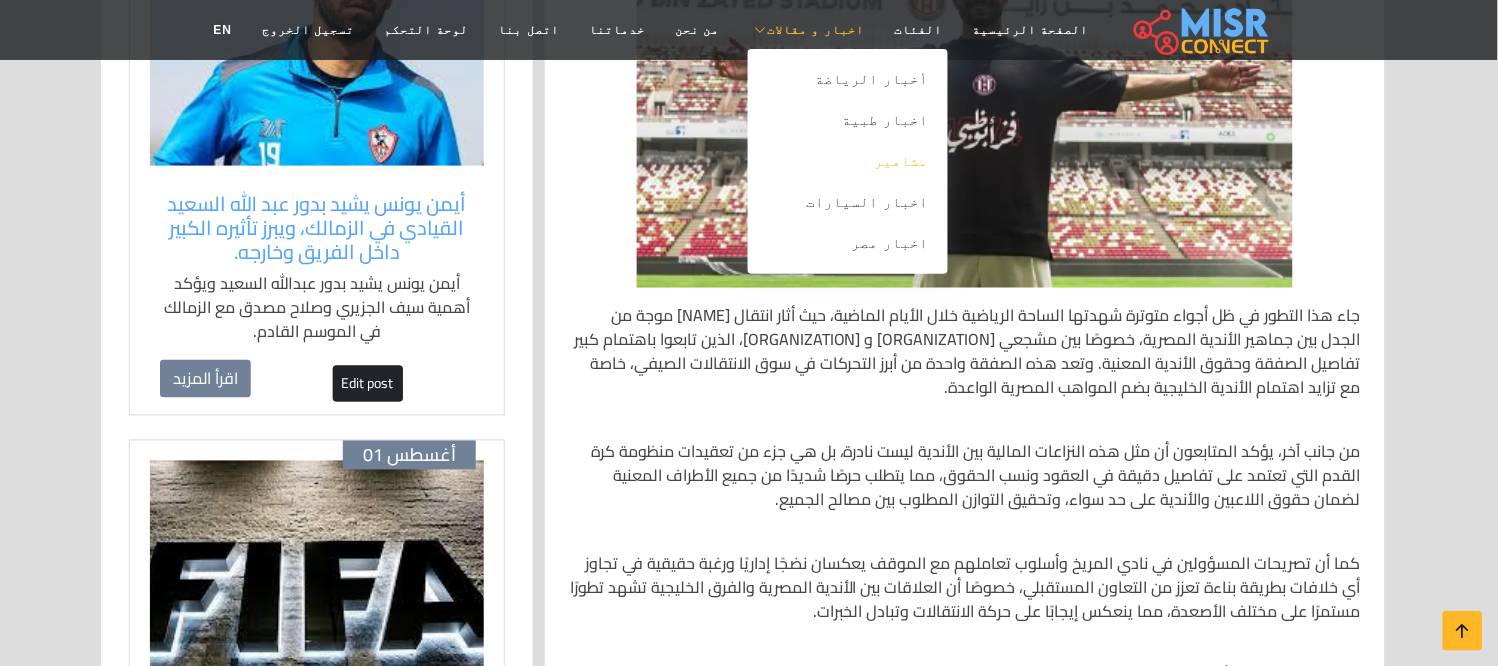 click on "مشاهير" at bounding box center (848, 161) 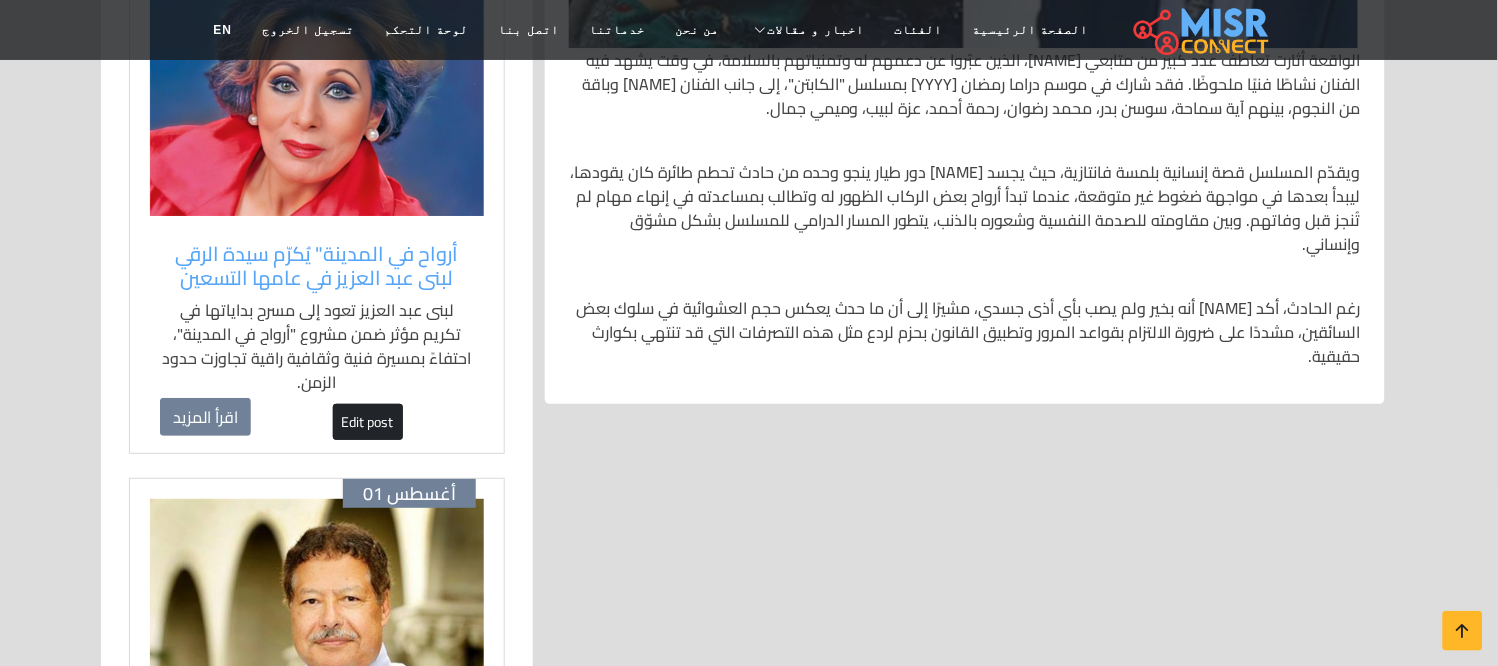 scroll, scrollTop: 1666, scrollLeft: 0, axis: vertical 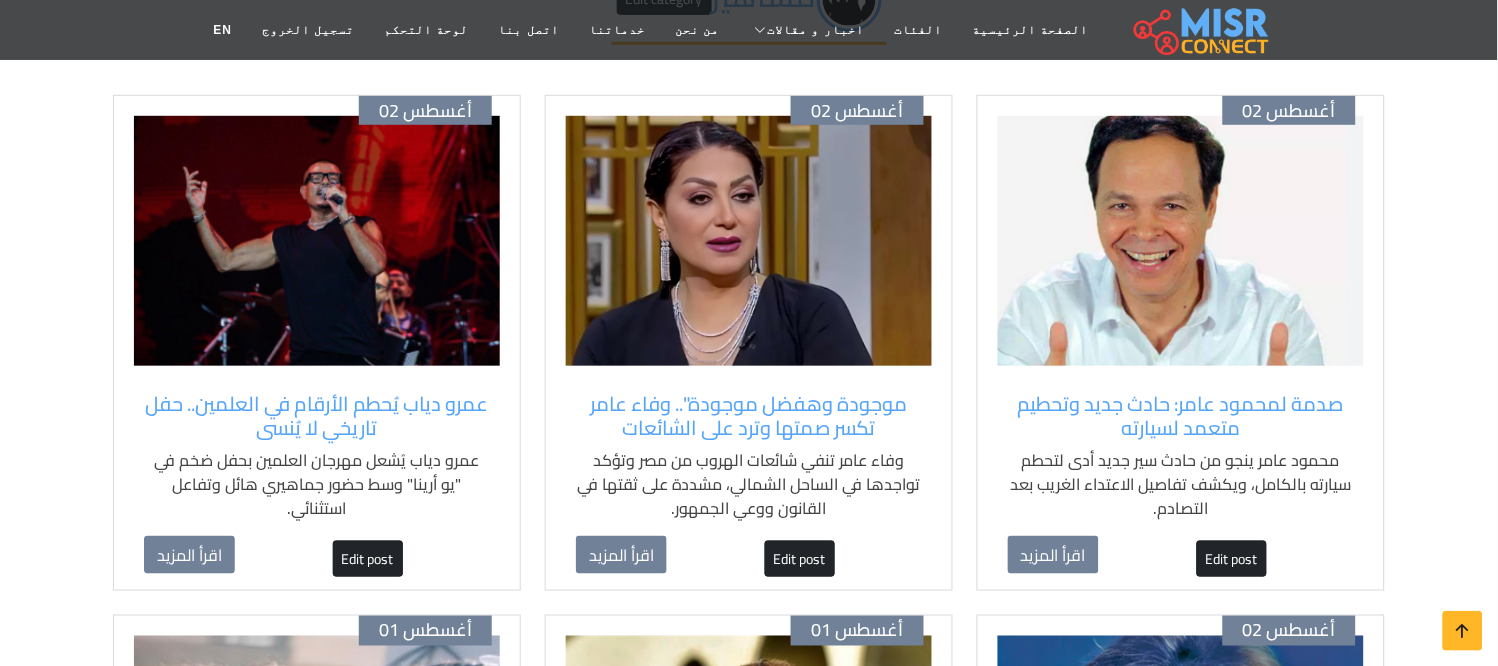 click at bounding box center [317, 241] 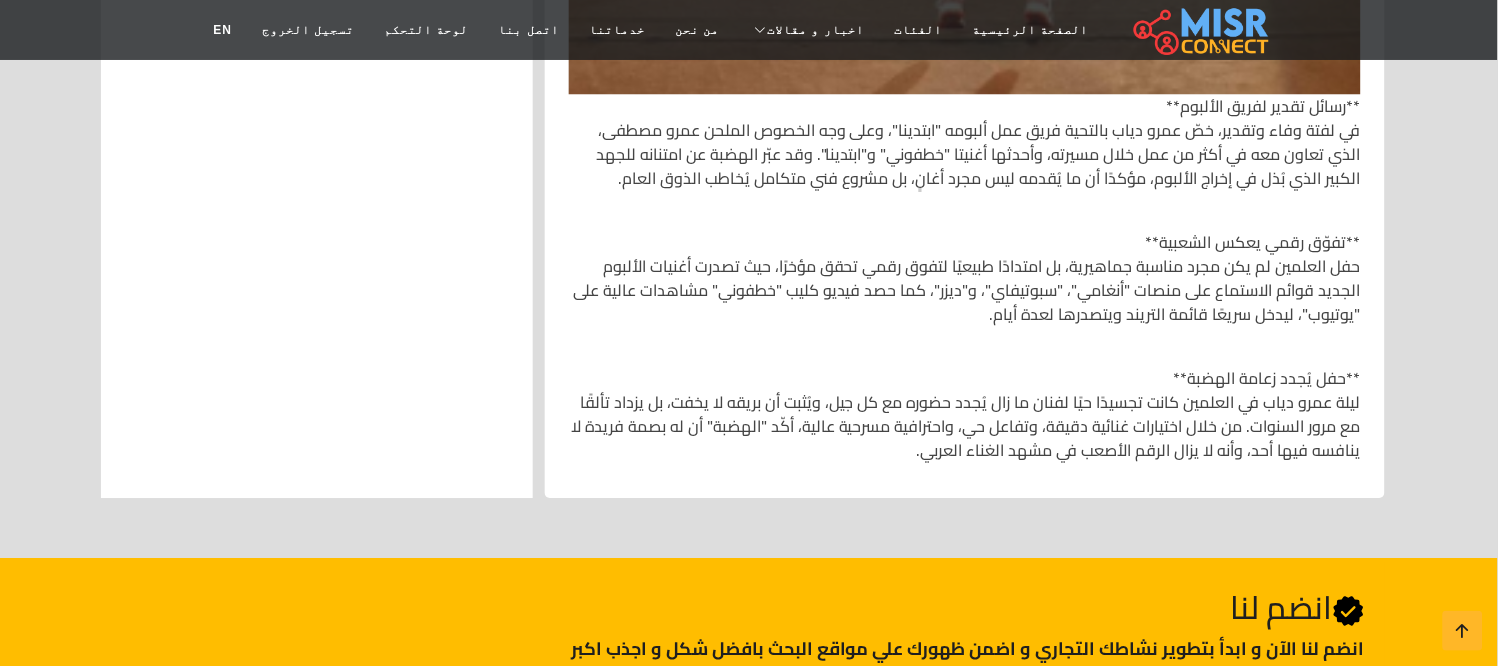 scroll, scrollTop: 4777, scrollLeft: 0, axis: vertical 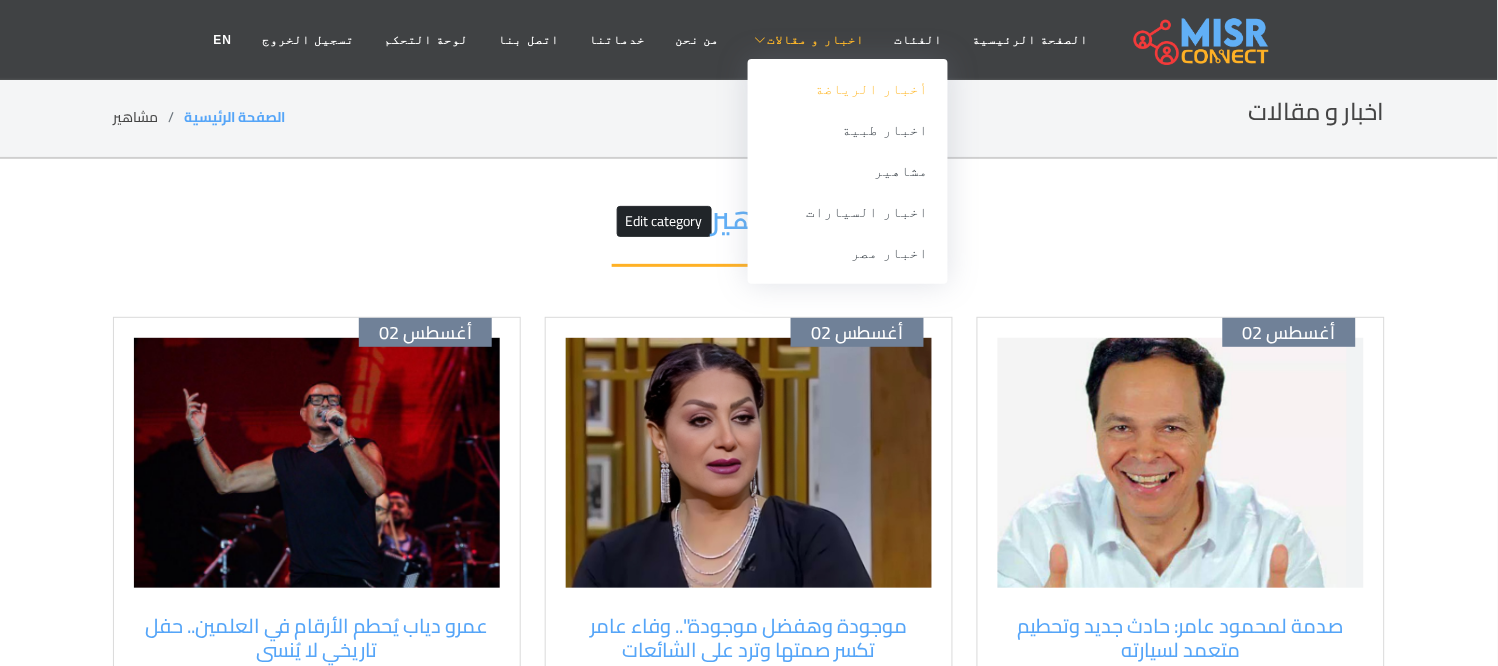 click on "أخبار الرياضة" at bounding box center (848, 89) 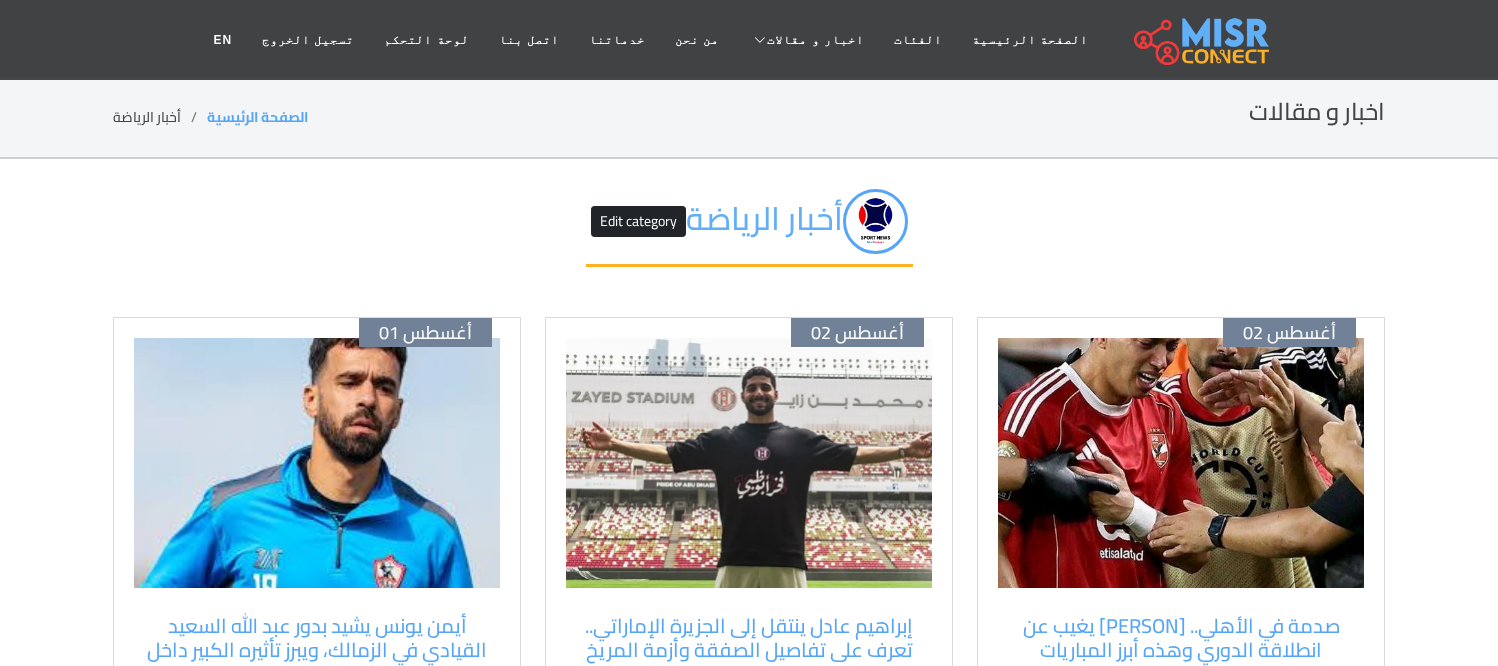 scroll, scrollTop: 0, scrollLeft: 0, axis: both 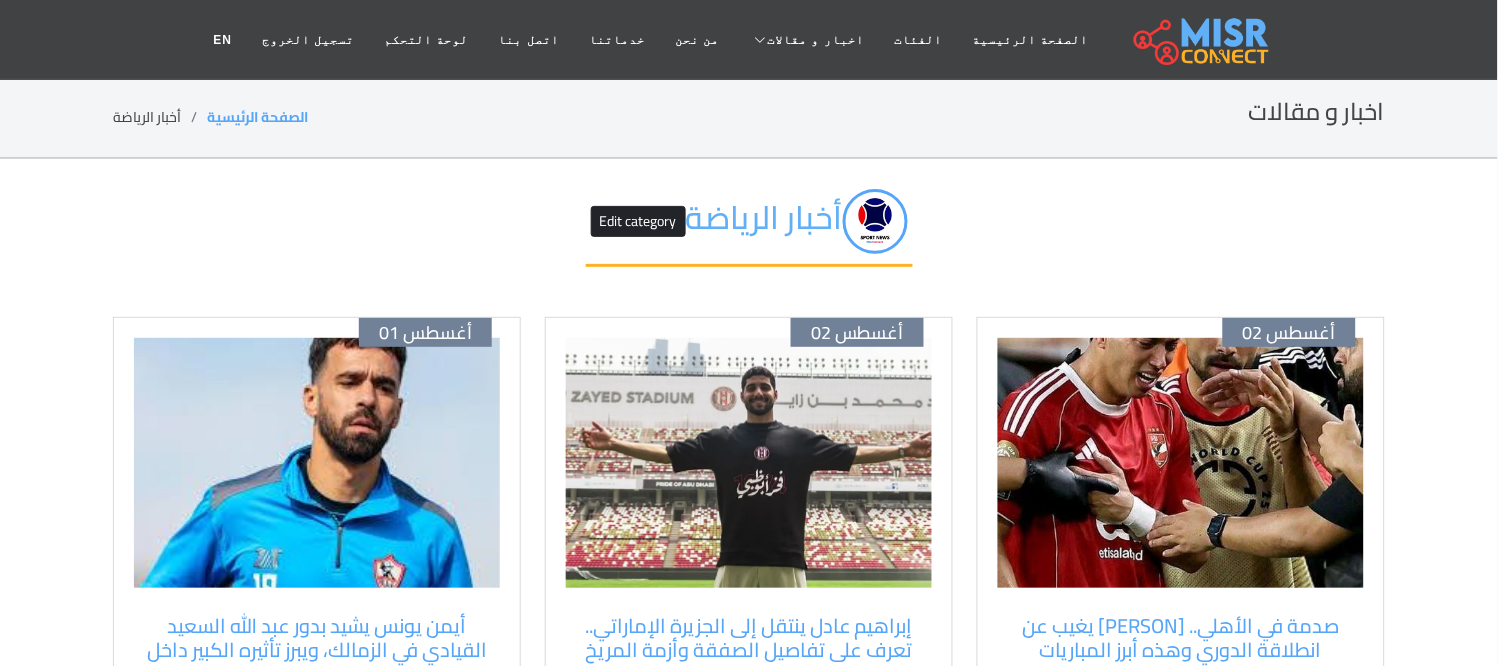 click at bounding box center (1181, 463) 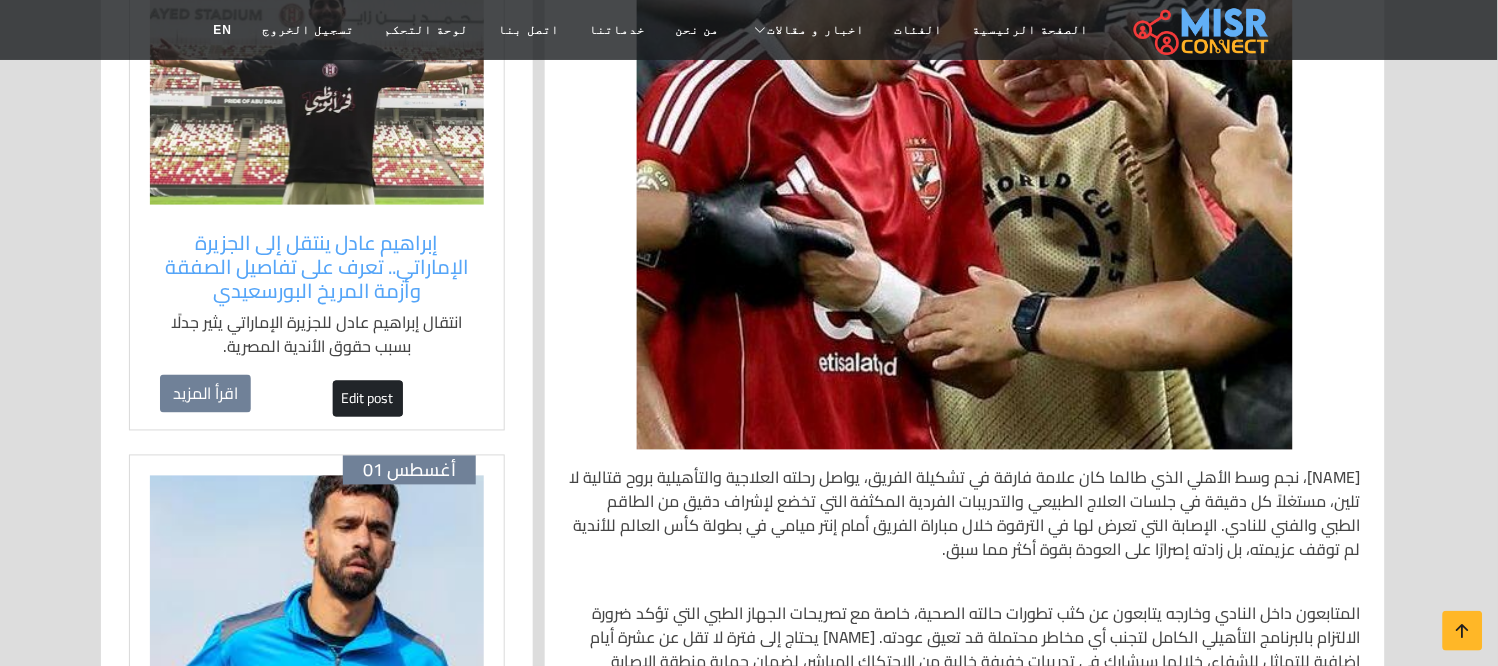 scroll, scrollTop: 555, scrollLeft: 0, axis: vertical 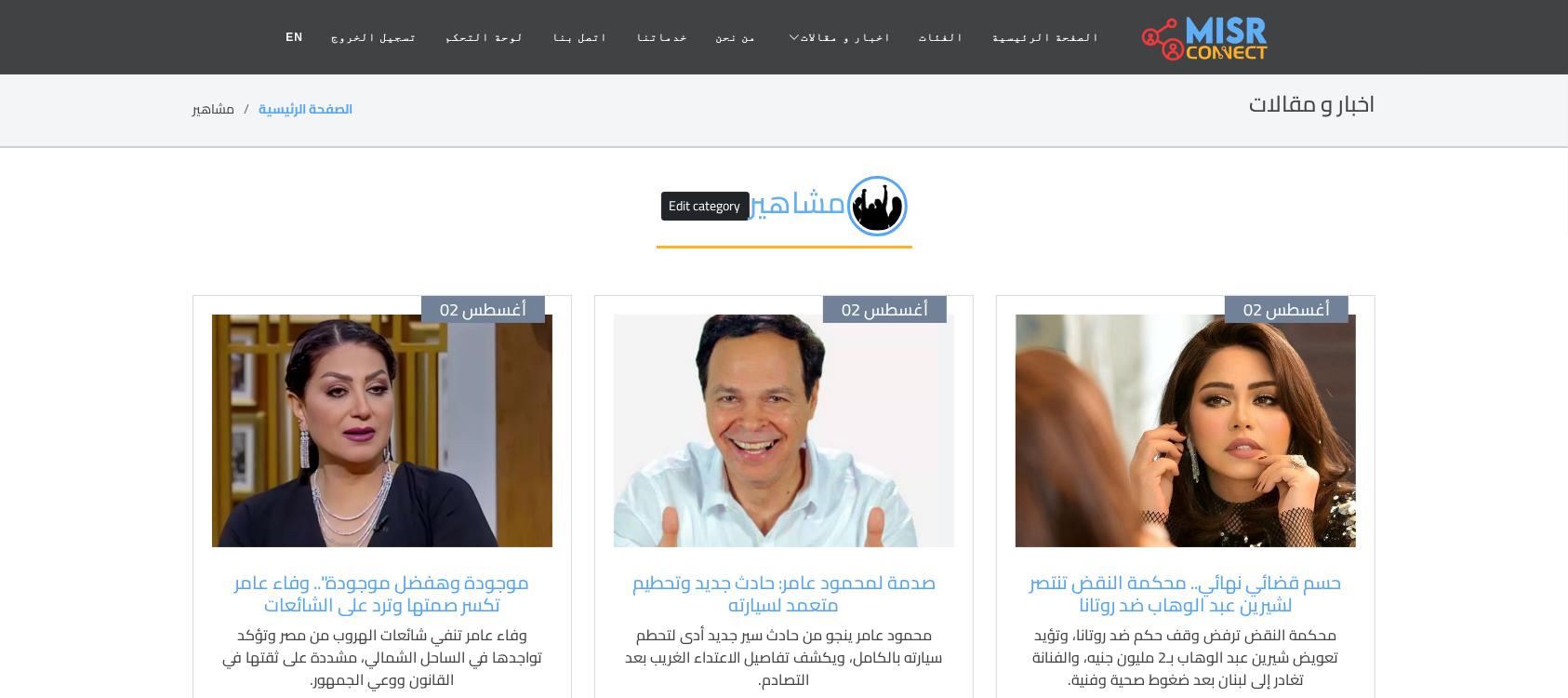 click on "وفاء عامر تنفي شائعات الهروب من مصر وتؤكد تواجدها في الساحل الشمالي، مشددة على ثقتها في القانون ووعي الجمهور." at bounding box center [382, 664] 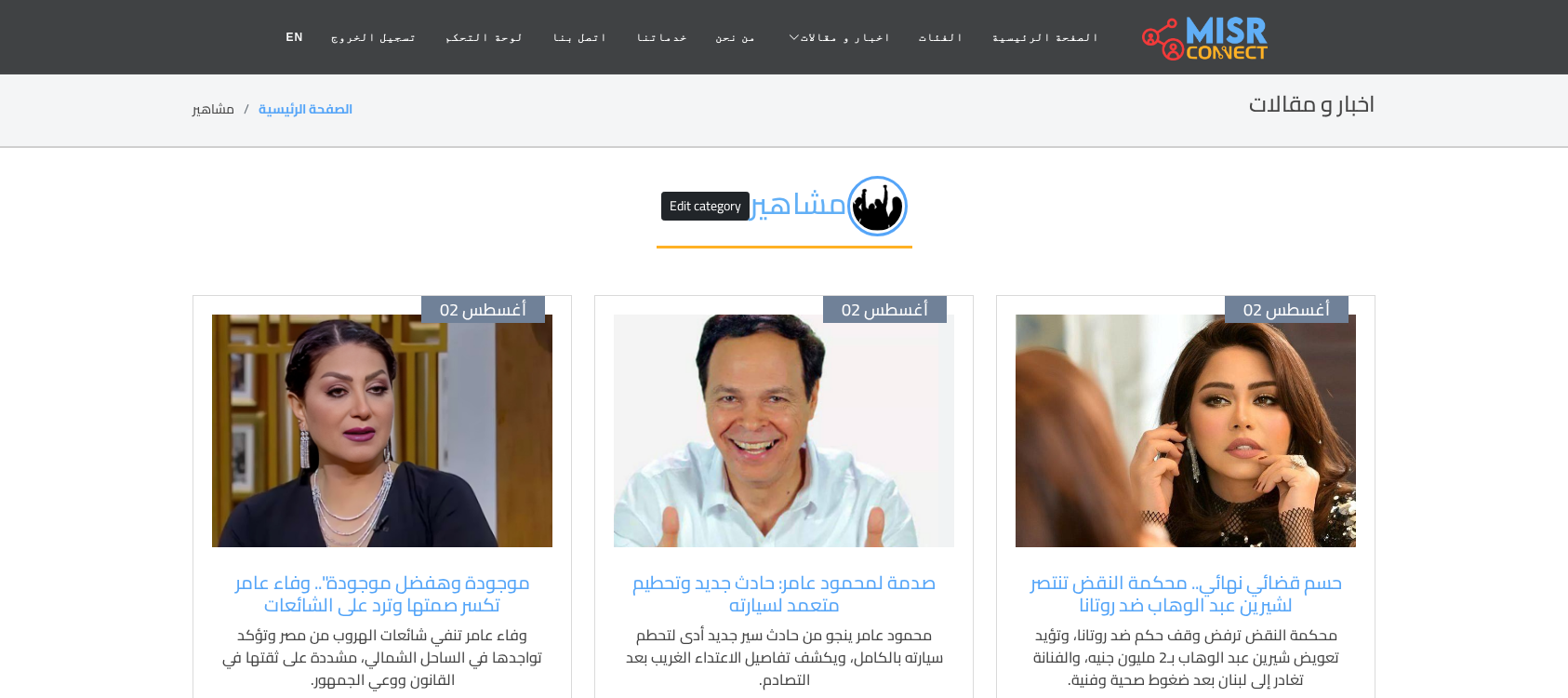scroll, scrollTop: 0, scrollLeft: 0, axis: both 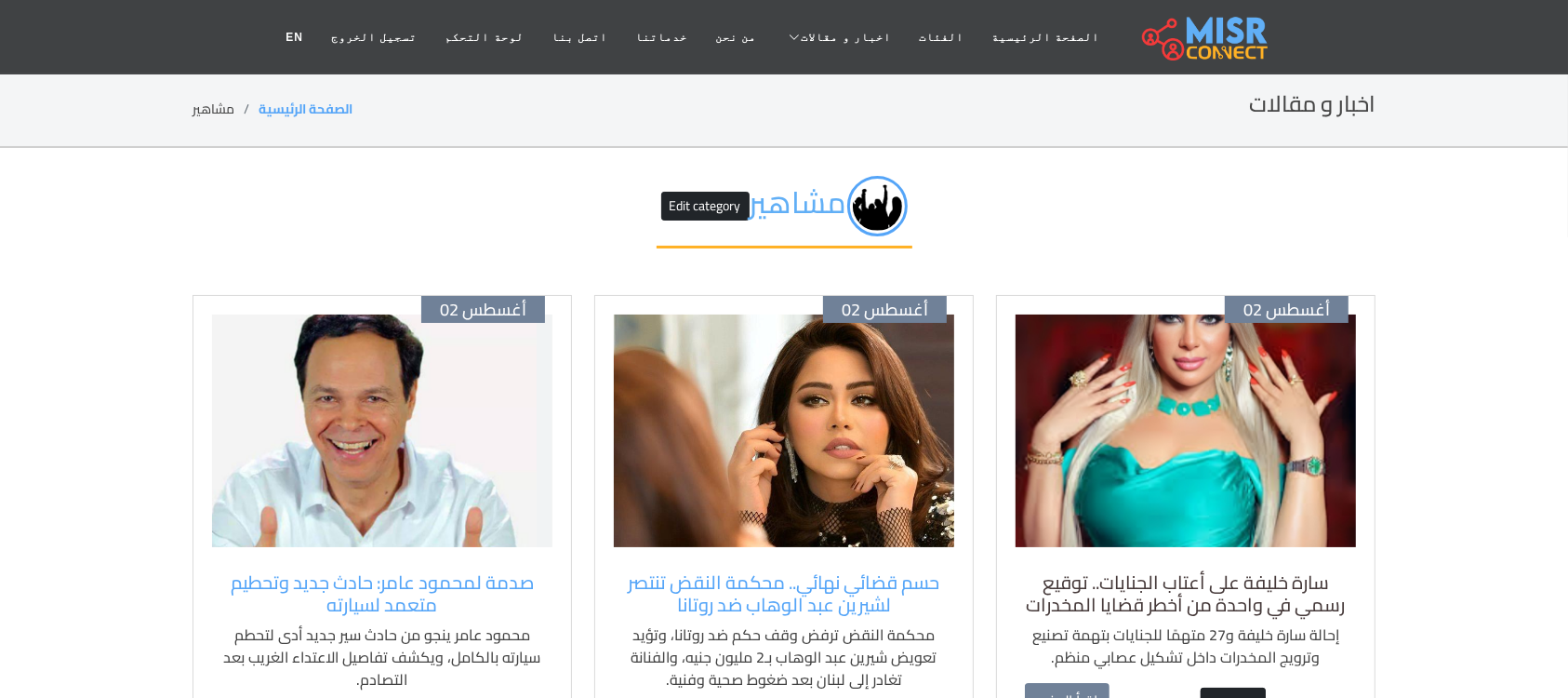 click on "سارة خليفة على أعتاب الجنايات.. توقيع رسمي في واحدة من أخطر قضايا المخدرات" at bounding box center (1186, 594) 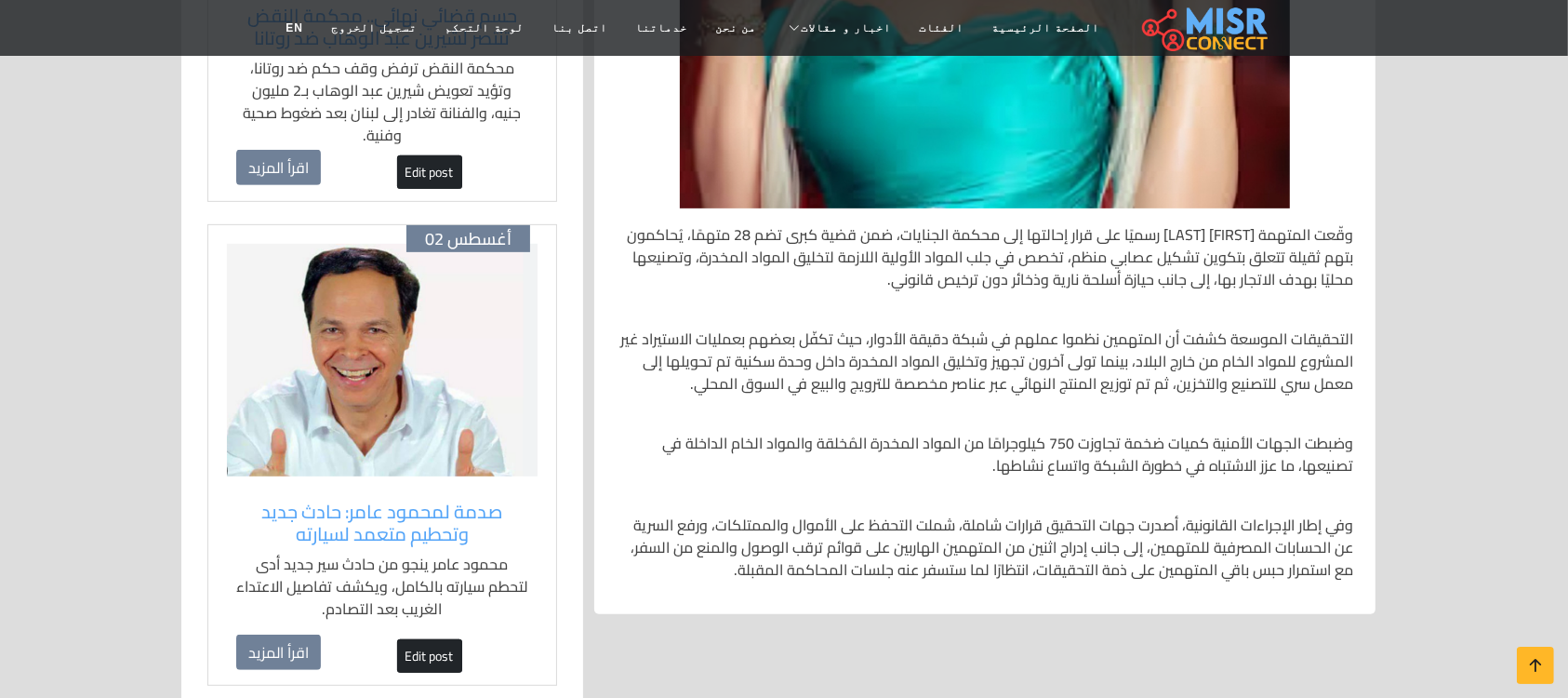 scroll, scrollTop: 698, scrollLeft: 0, axis: vertical 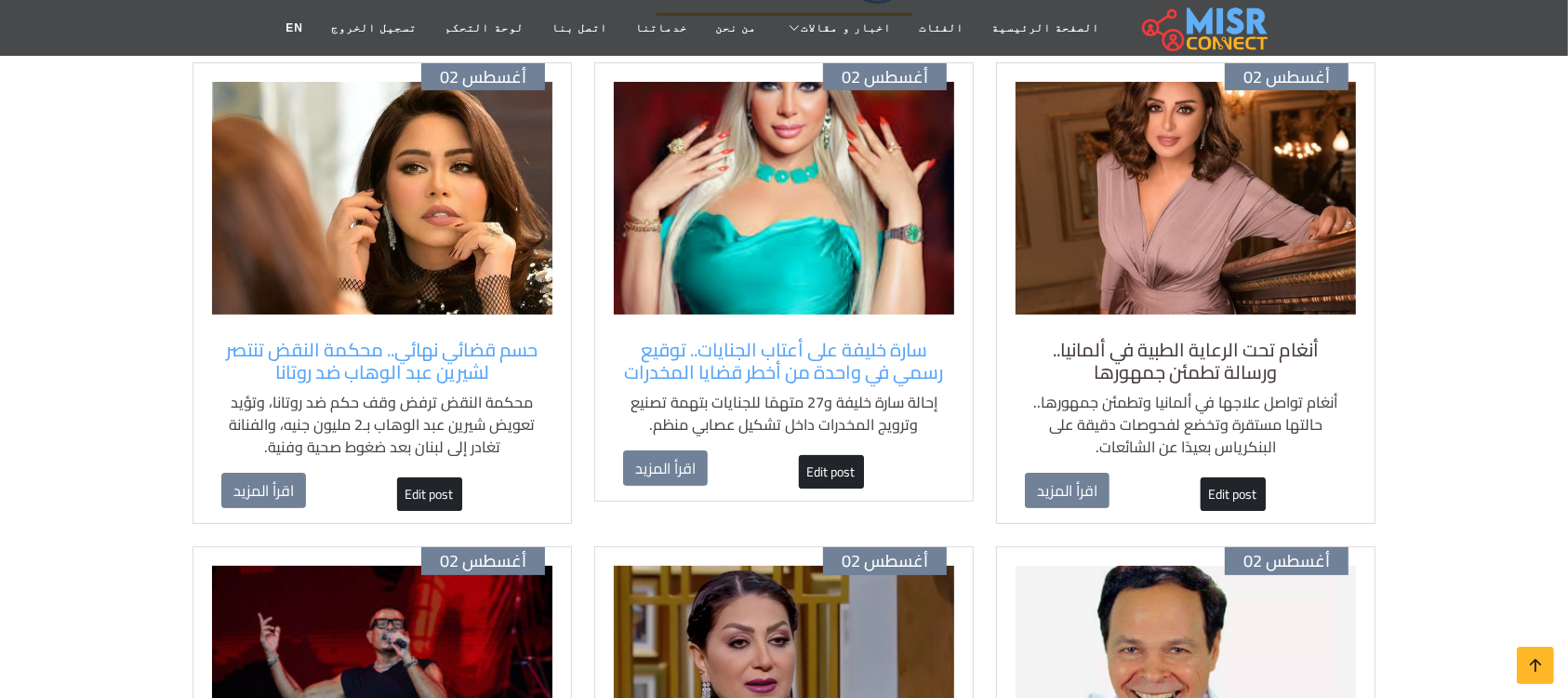 click on "أنغام تحت الرعاية الطبية في ألمانيا.. ورسالة تطمئن جمهورها" at bounding box center [1186, 361] 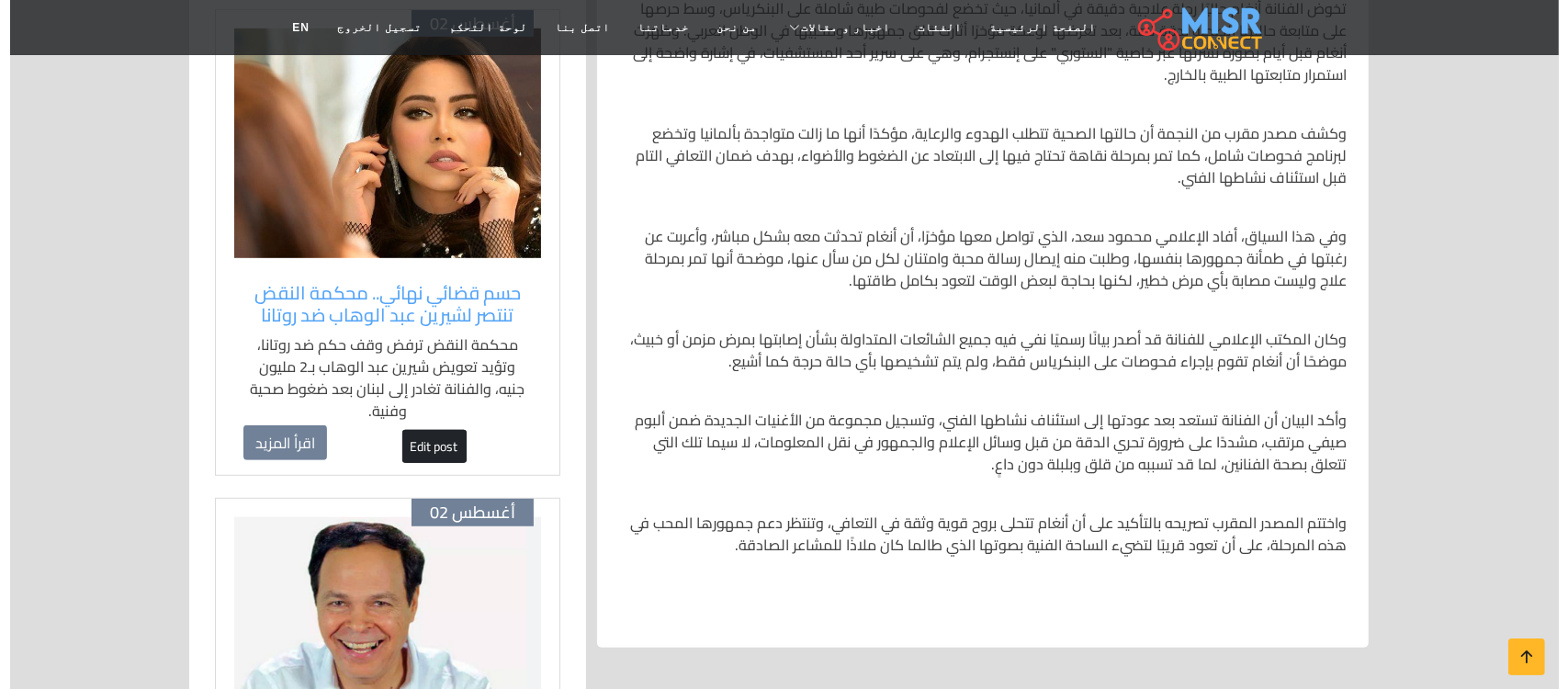 scroll, scrollTop: 919, scrollLeft: 0, axis: vertical 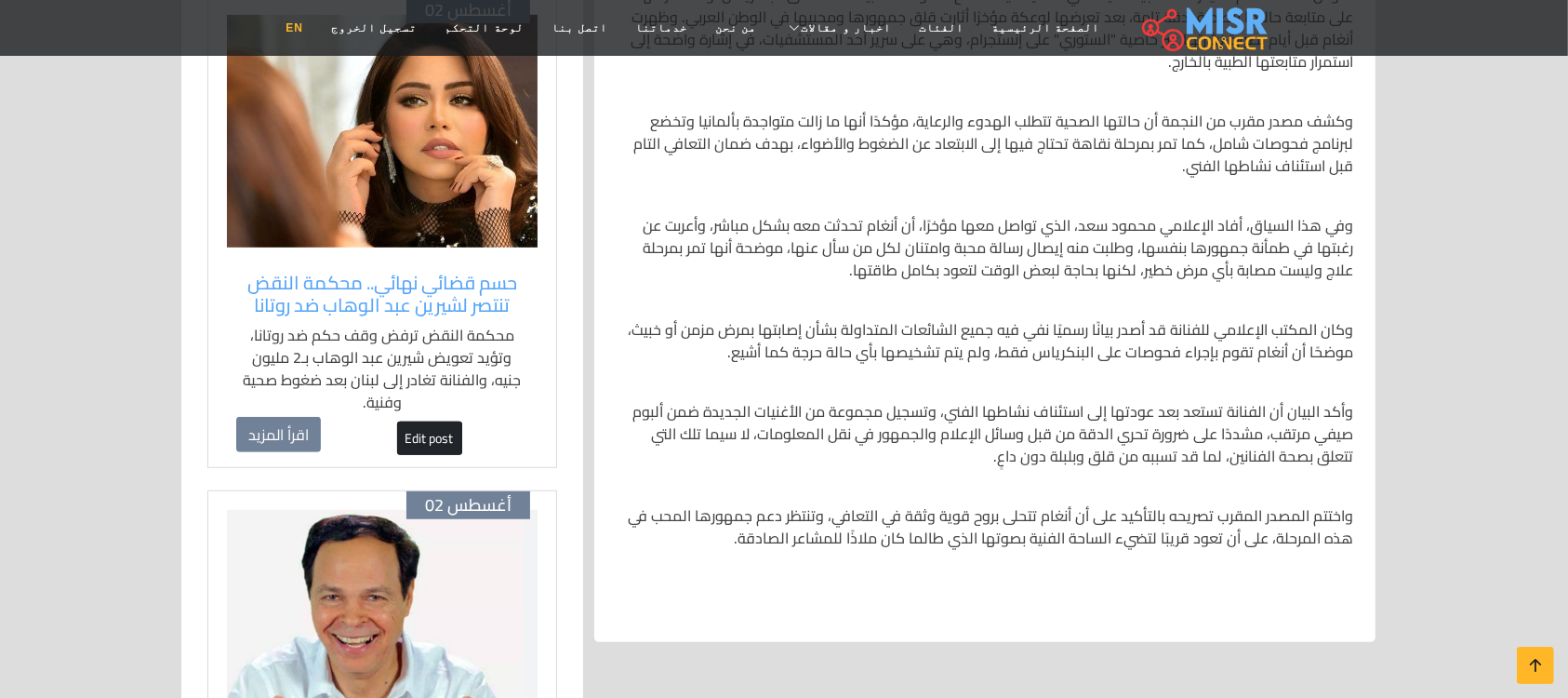 click on "EN" at bounding box center [294, 28] 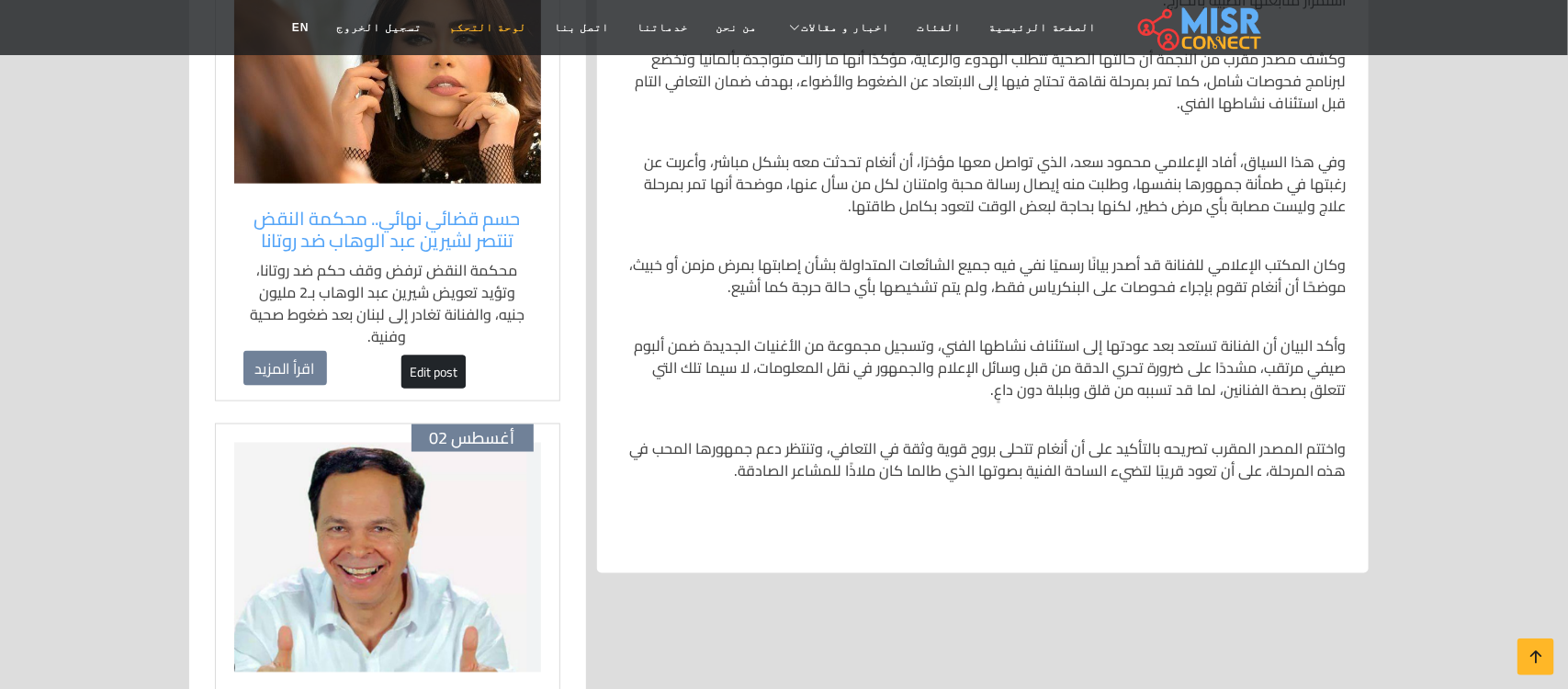 scroll, scrollTop: 919, scrollLeft: 0, axis: vertical 